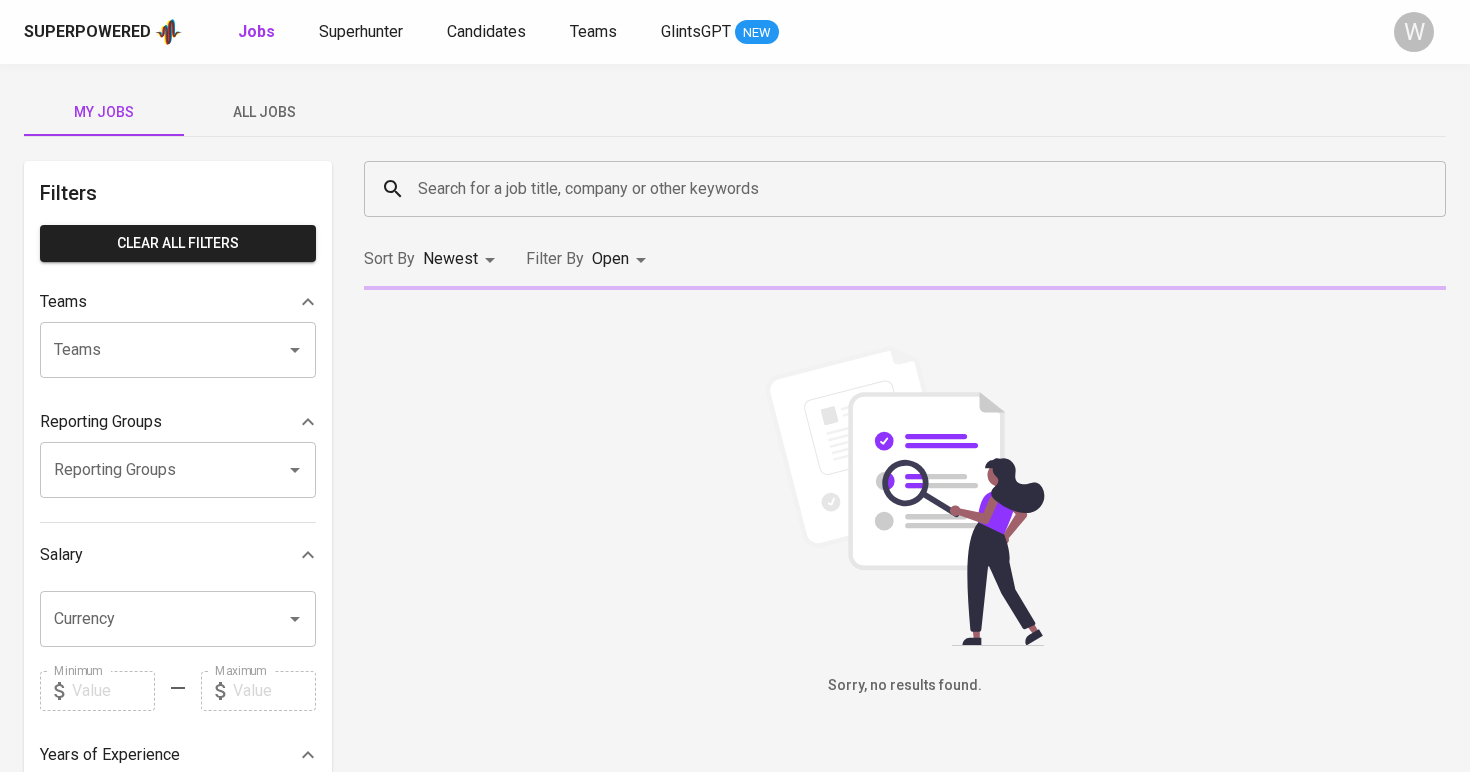 scroll, scrollTop: 0, scrollLeft: 0, axis: both 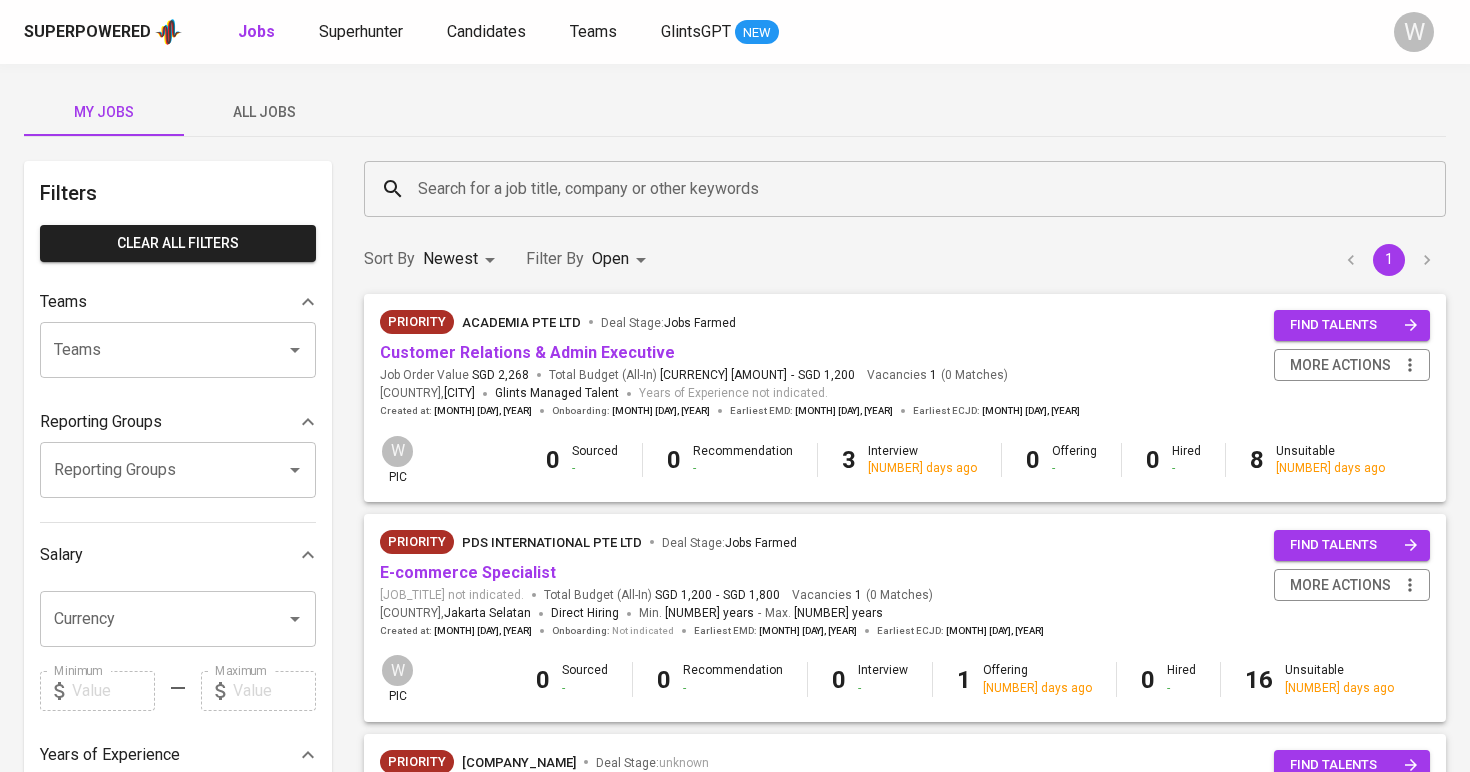 click on "Superhunter | Superpowered Candidates Teams GlintsGPT NEW W" at bounding box center (735, 32) 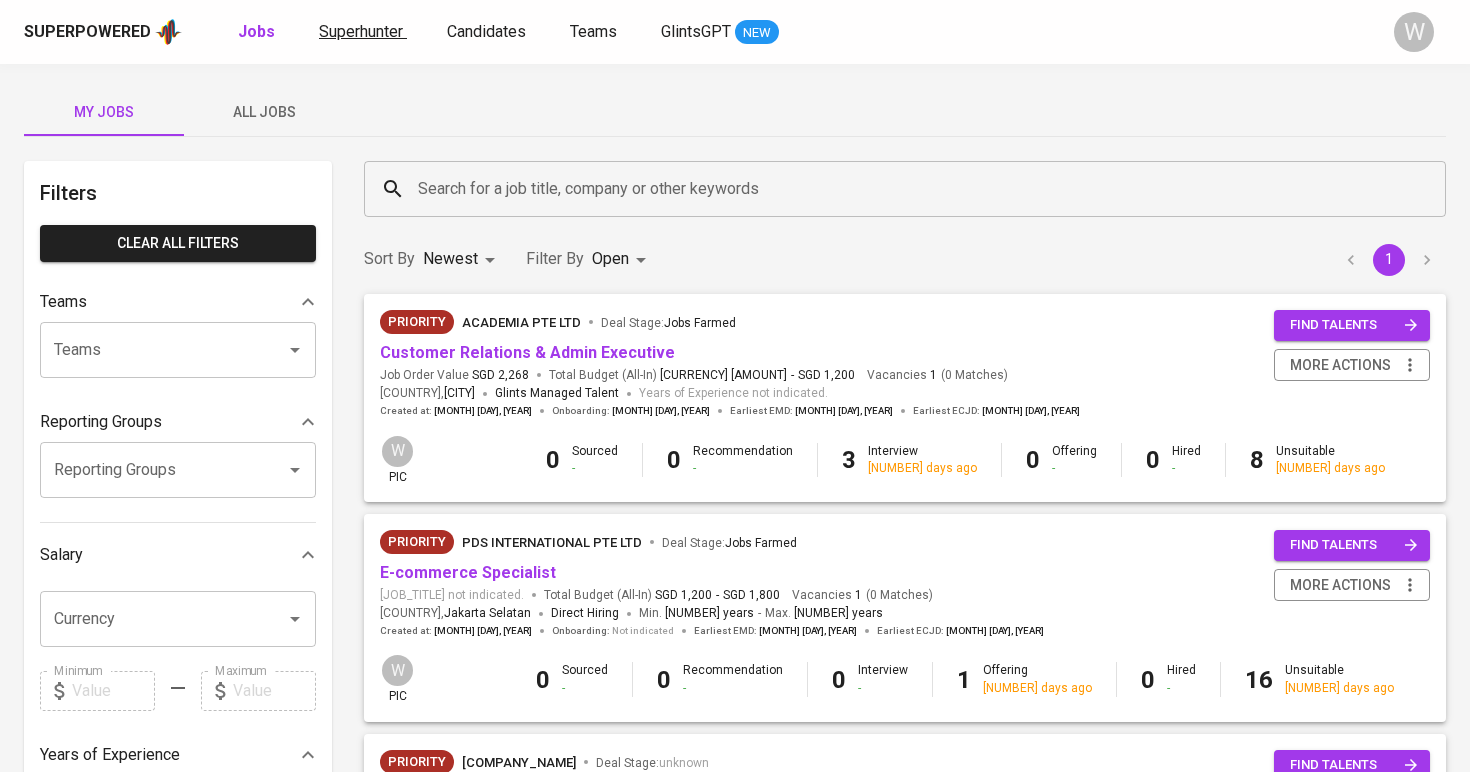 click on "Superhunter" at bounding box center [361, 31] 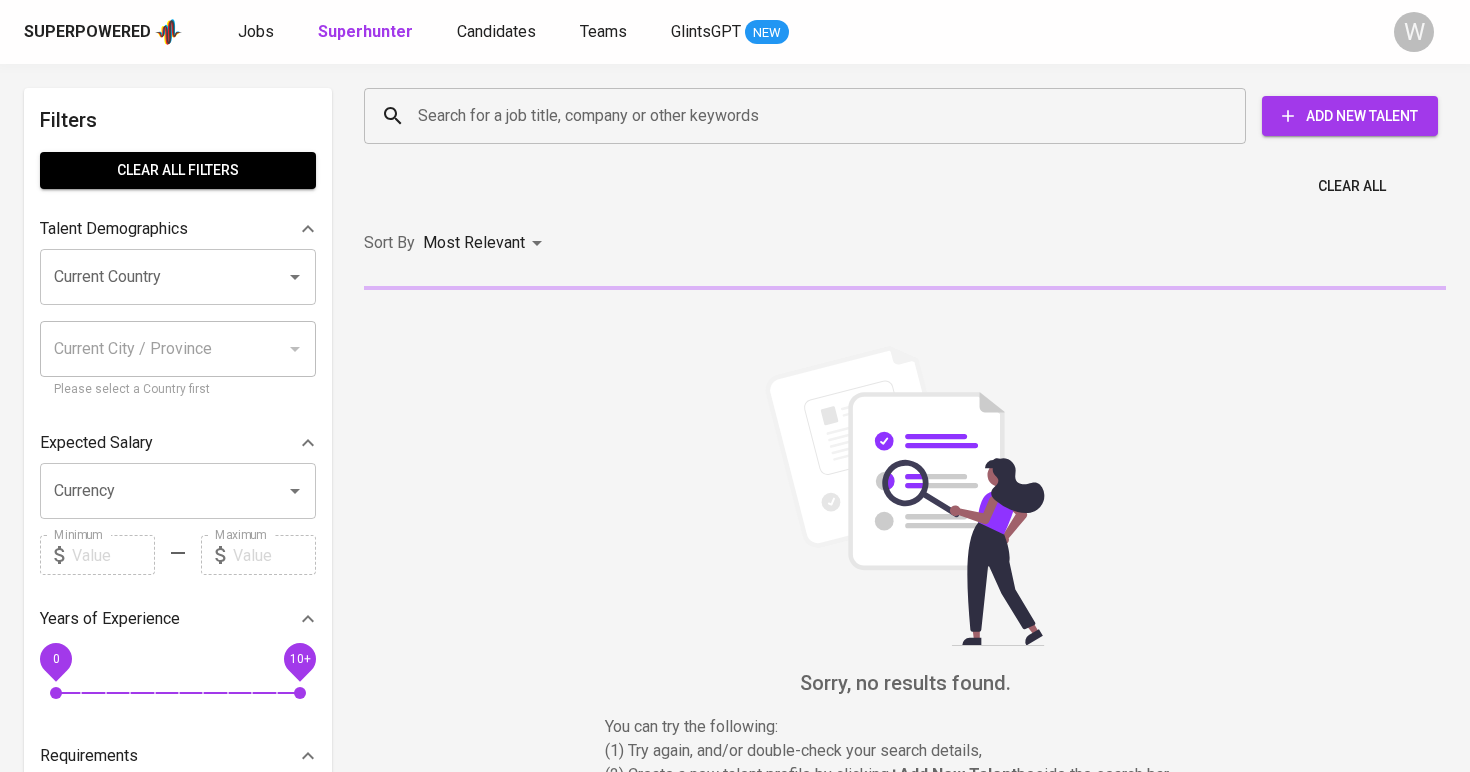 click on "Search for a job title, company or other keywords" at bounding box center (805, 116) 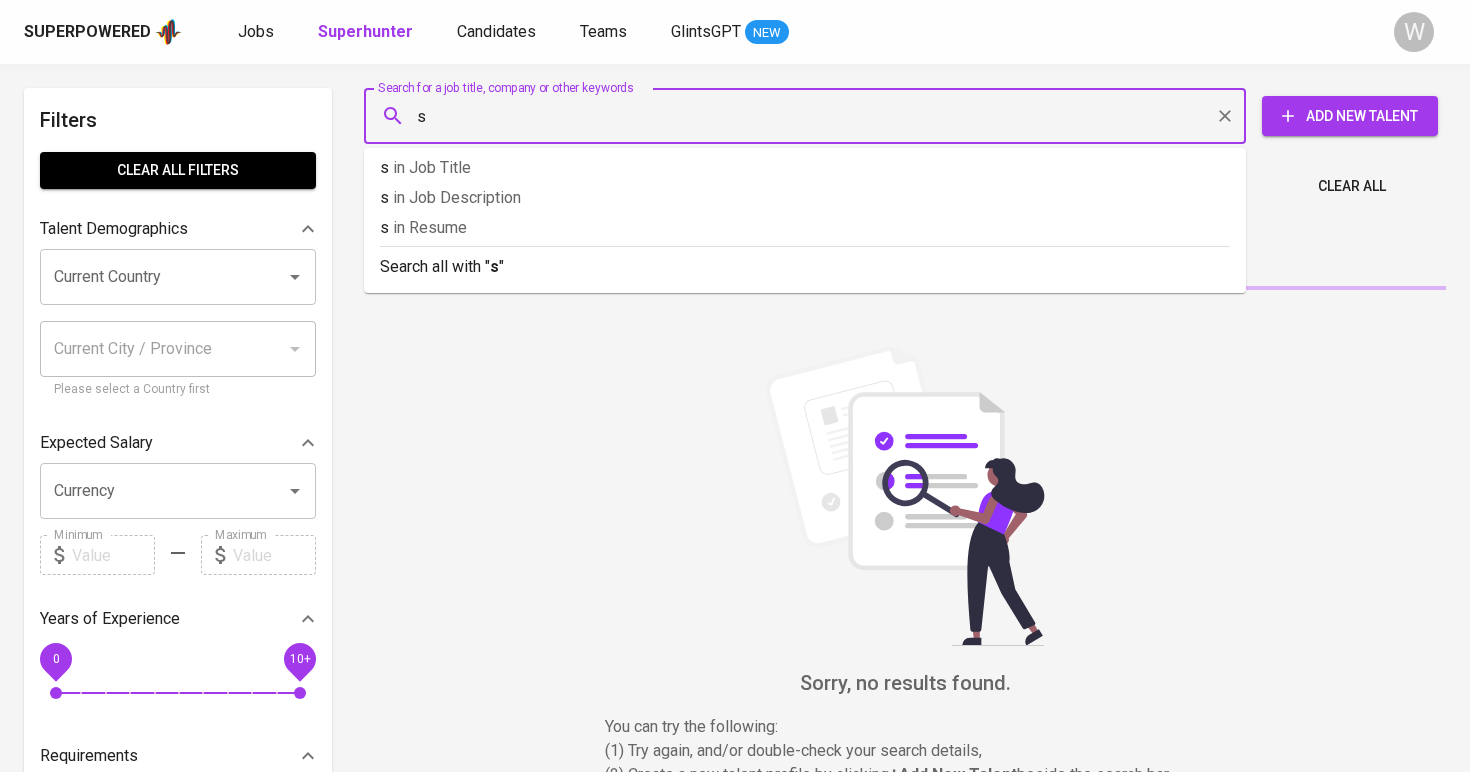 paste on "support@example.com" 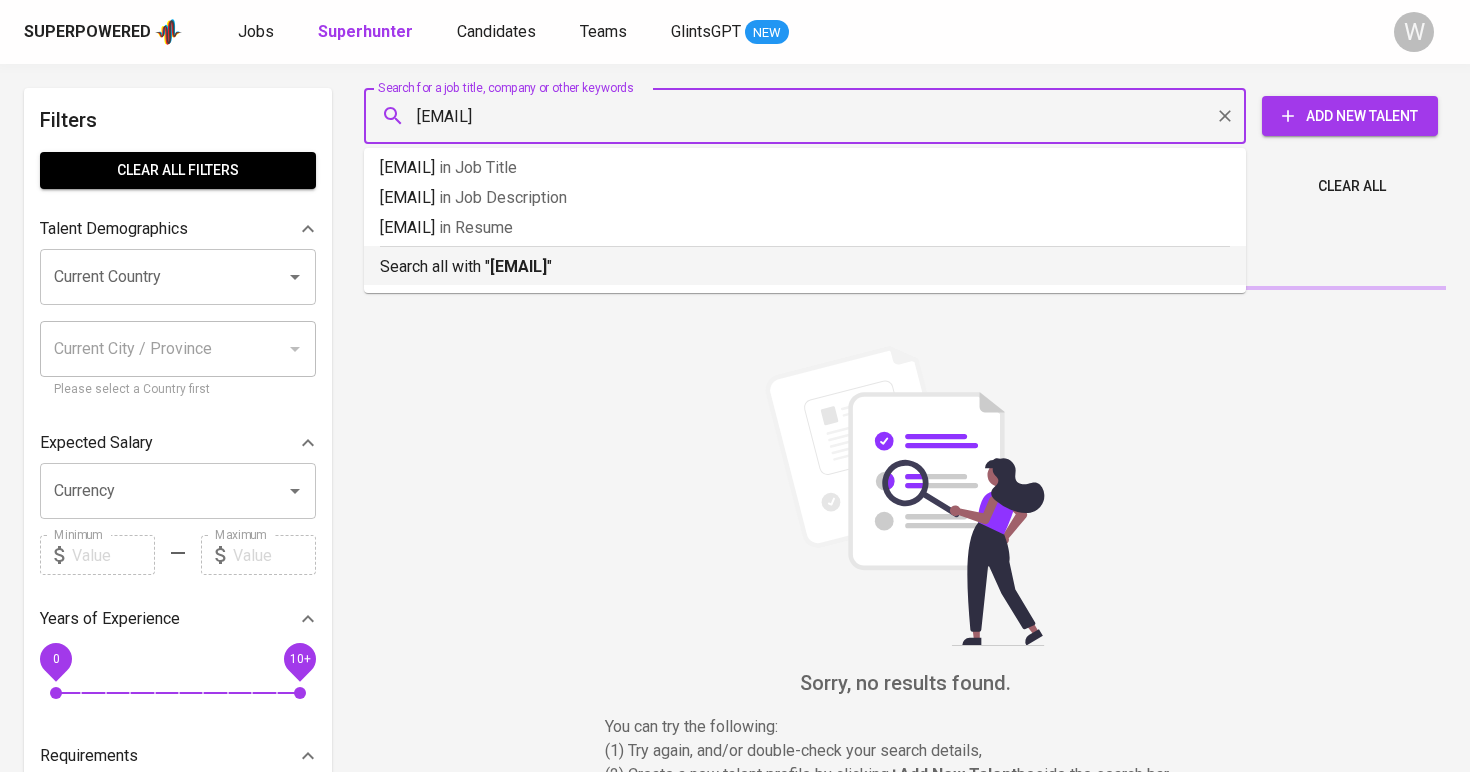 click on "[EMAIL]" at bounding box center [518, 266] 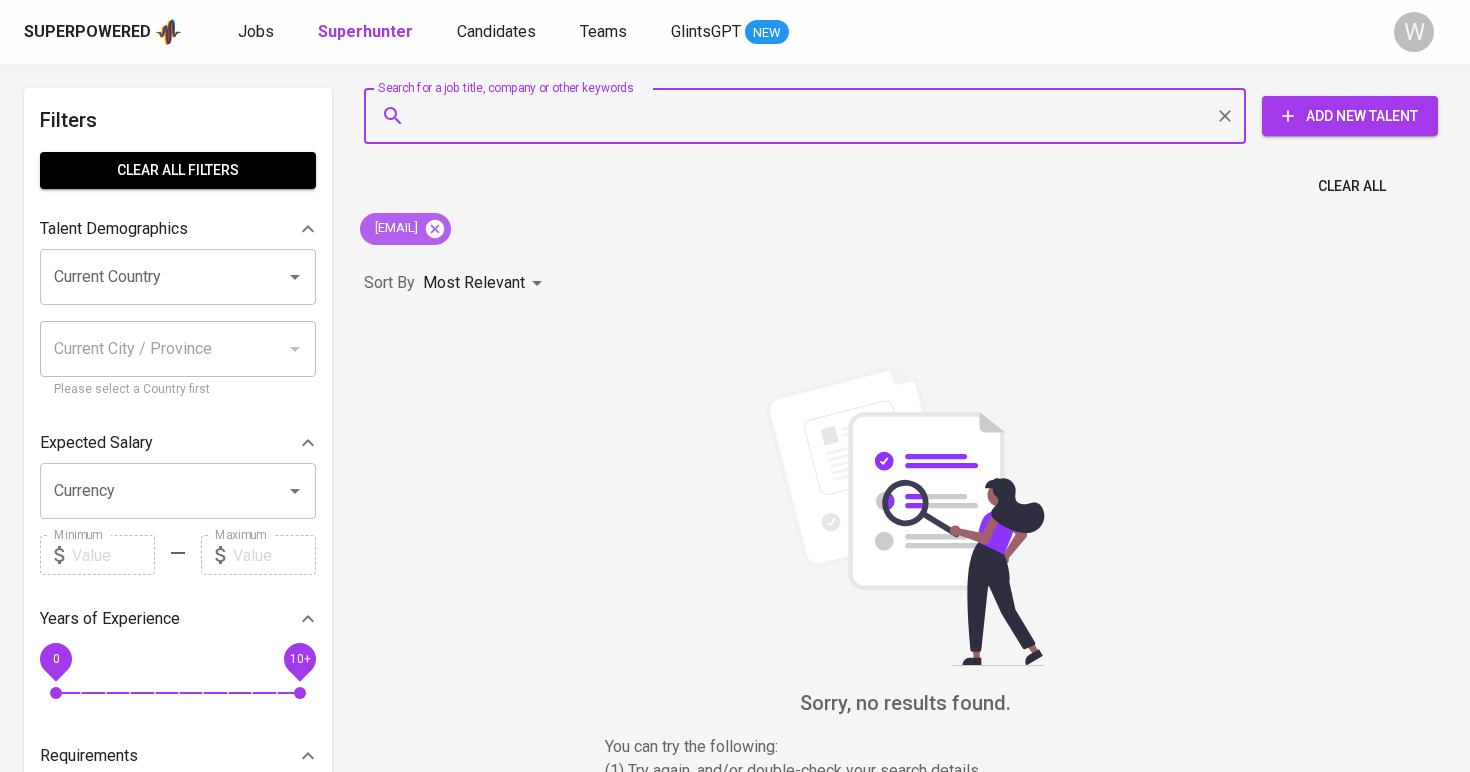 click at bounding box center [435, 228] 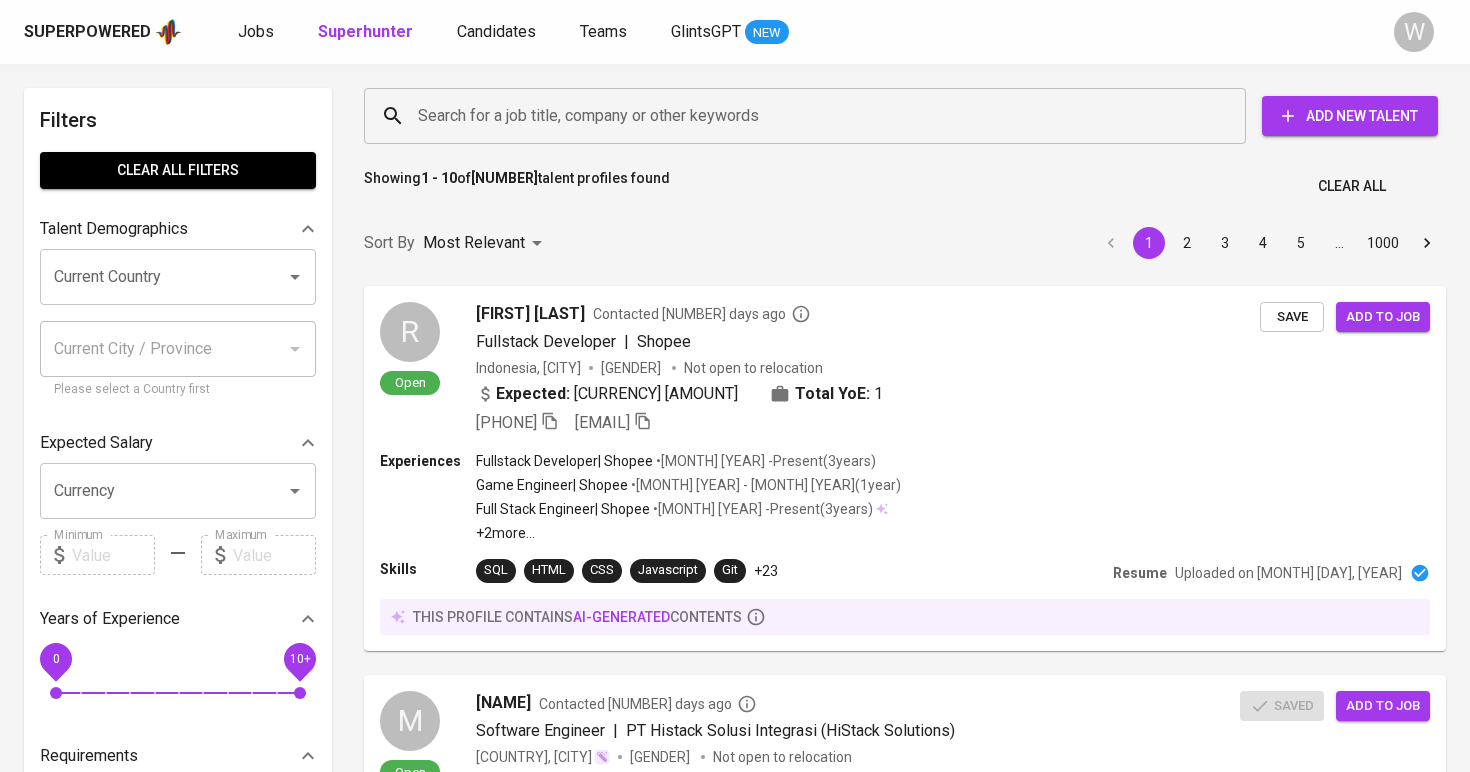 click on "Search for a job title, company or other keywords" at bounding box center [810, 116] 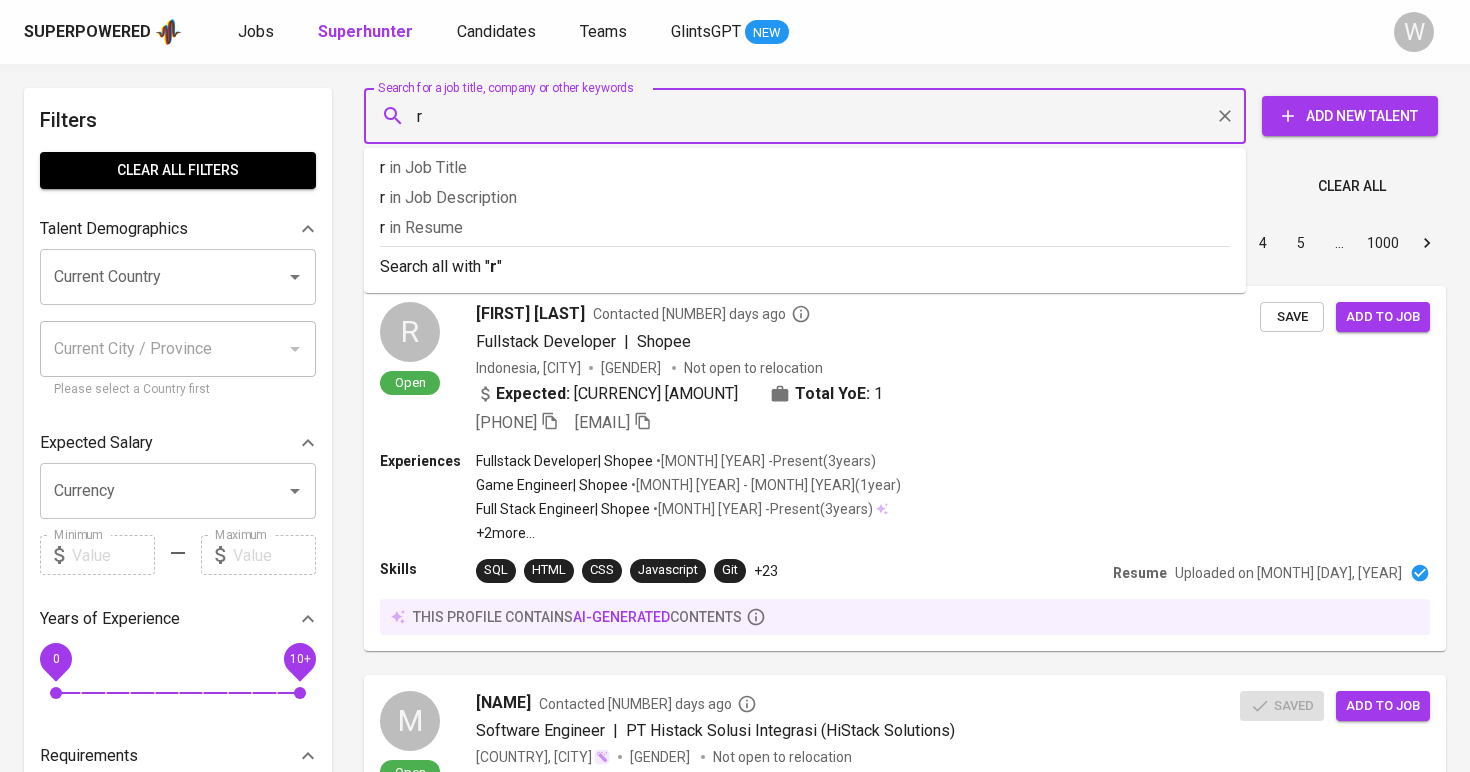 paste on "[EMAIL]" 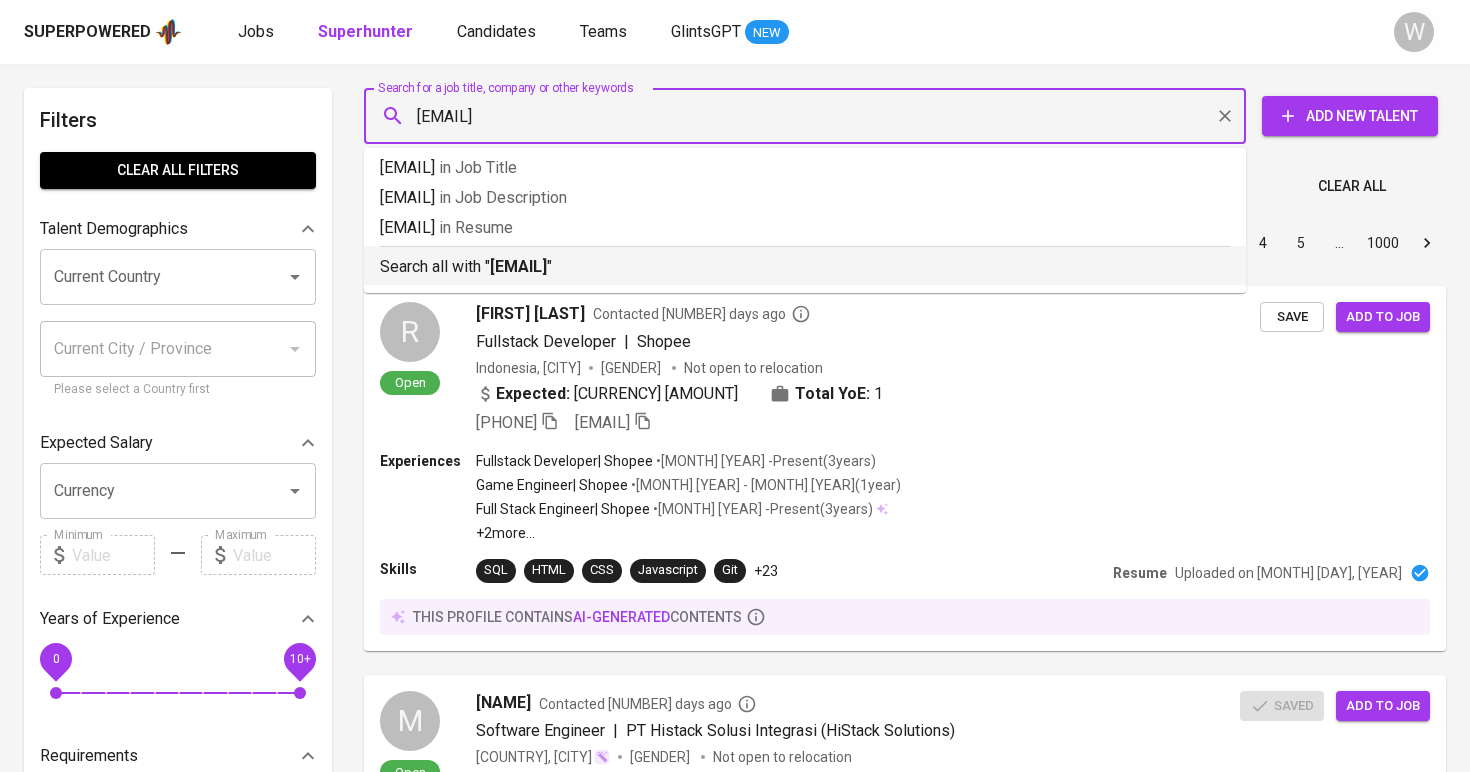 click on "[EMAIL]" at bounding box center (518, 266) 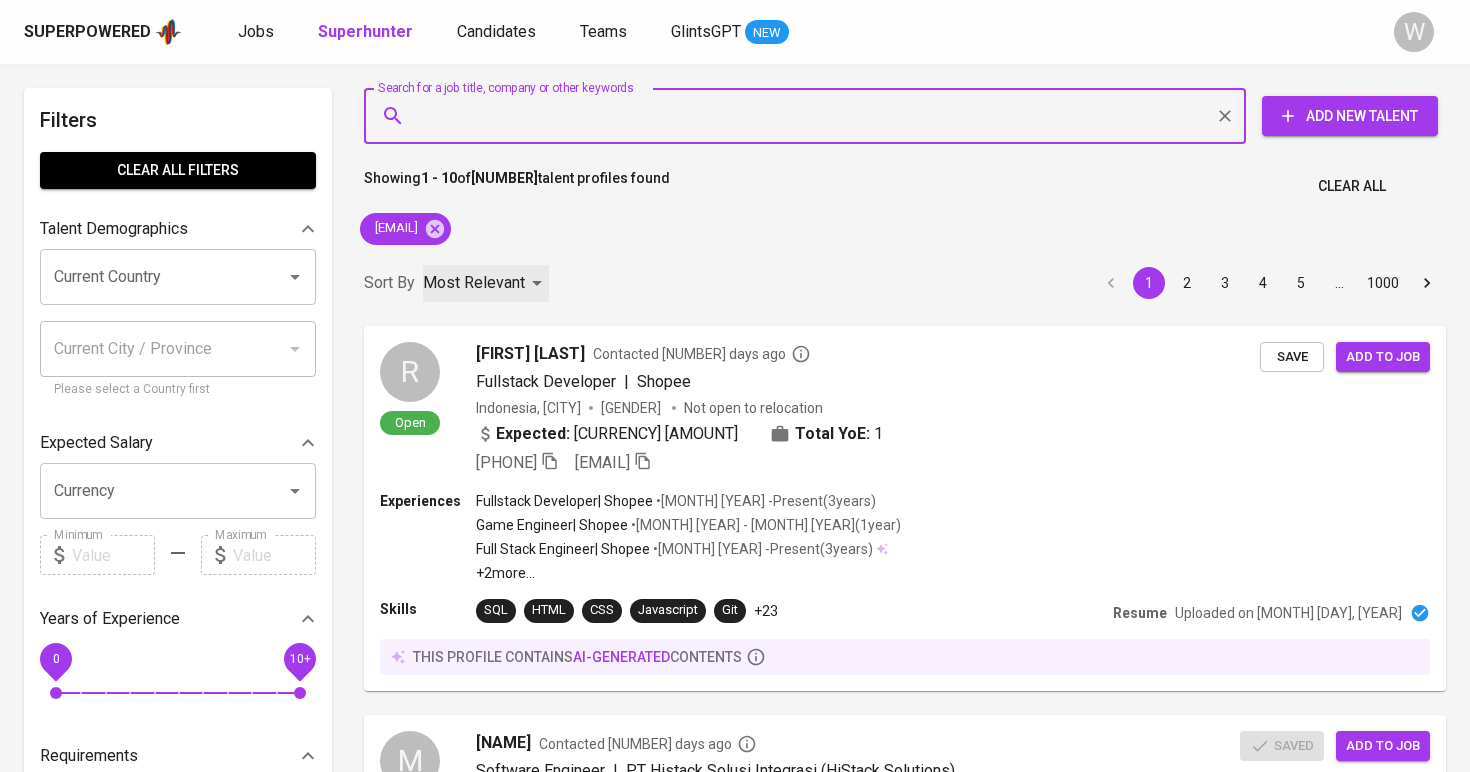 click on "Most Relevant" at bounding box center [486, 283] 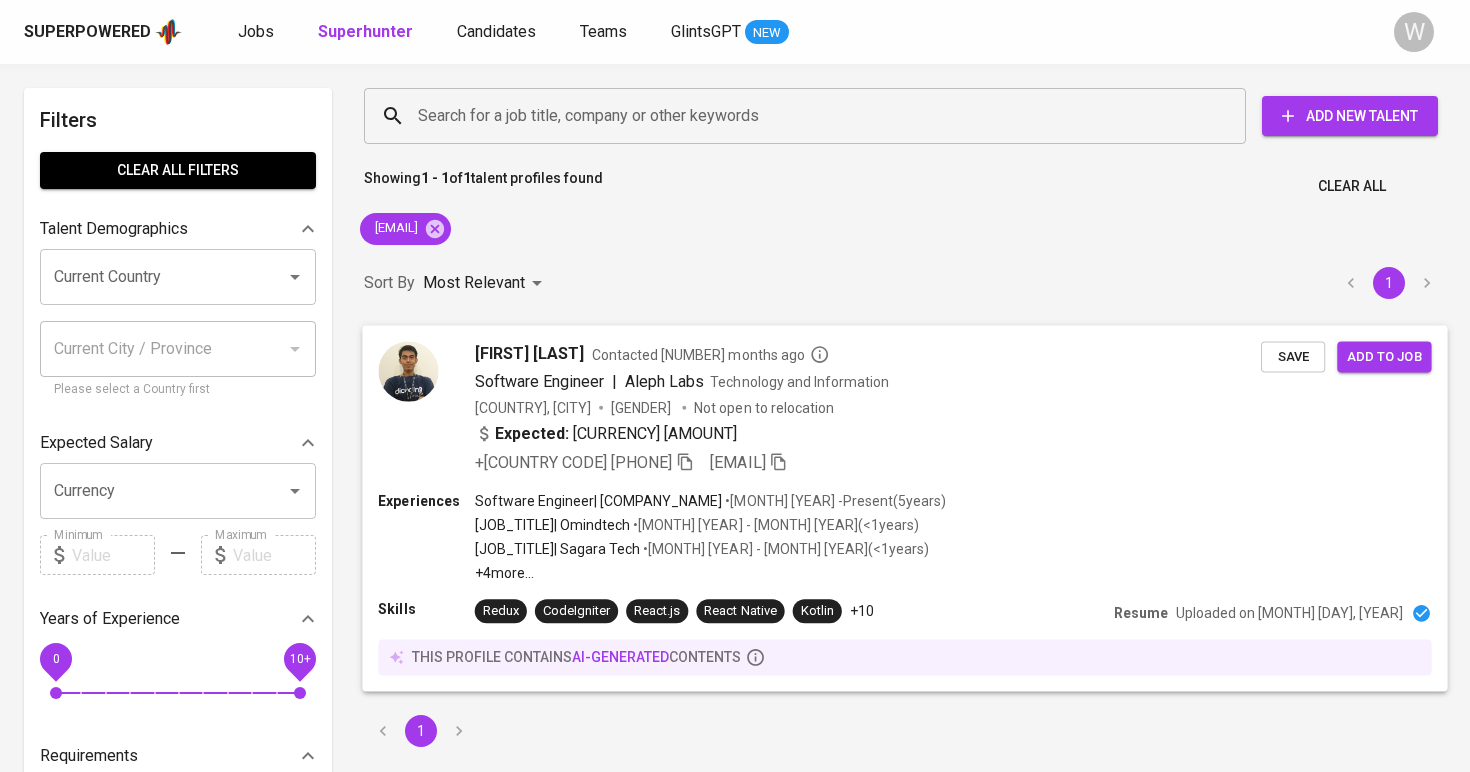 click on "[COUNTRY], [CITY]" at bounding box center (533, 407) 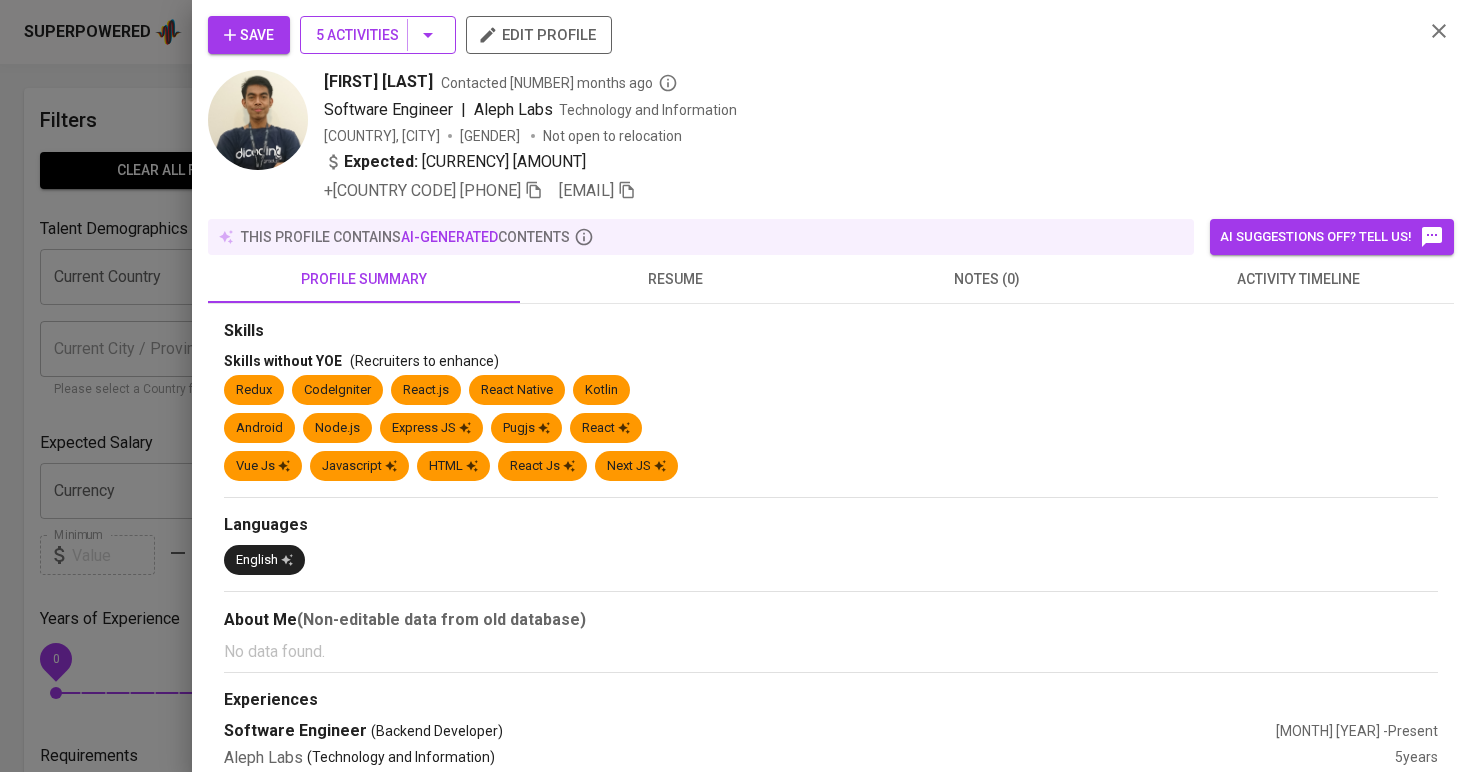 click on "5 Activities" at bounding box center (378, 35) 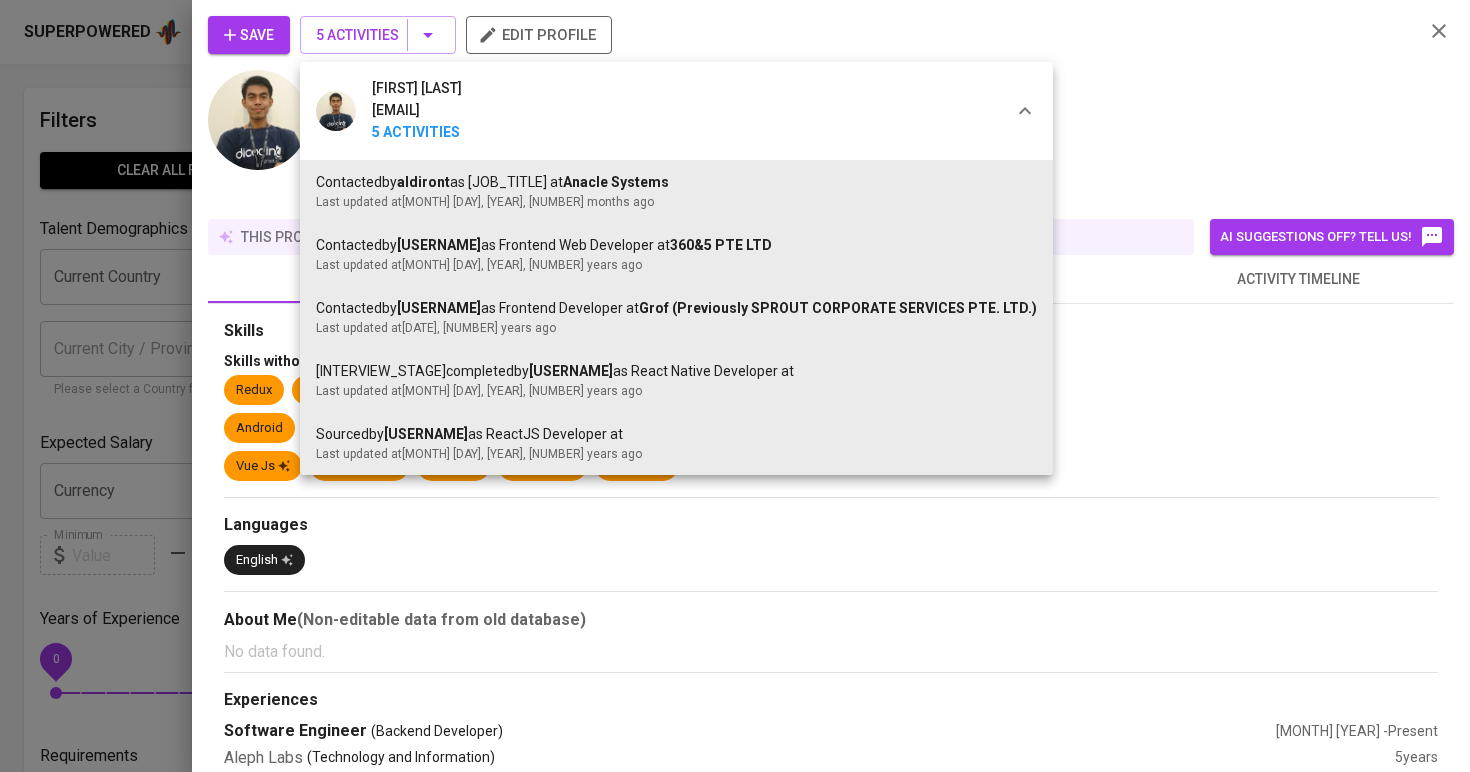 click at bounding box center (735, 386) 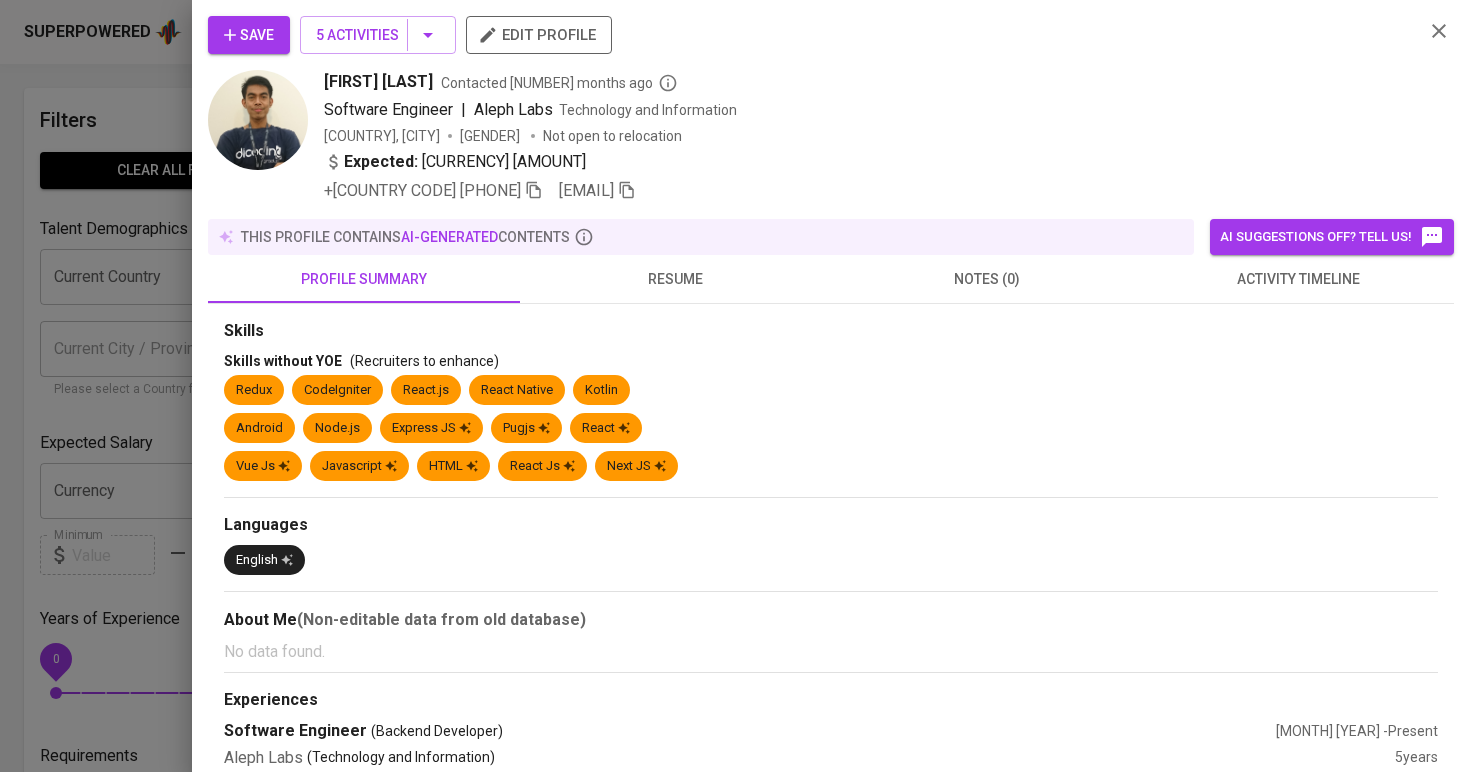 click on "01 Bac Bachelor 0 Of Computer Science [MONTH] [YEAR] - [MONTH] [YEAR] Universitas Maritim Raja Ali Haji" at bounding box center [831, 1120] 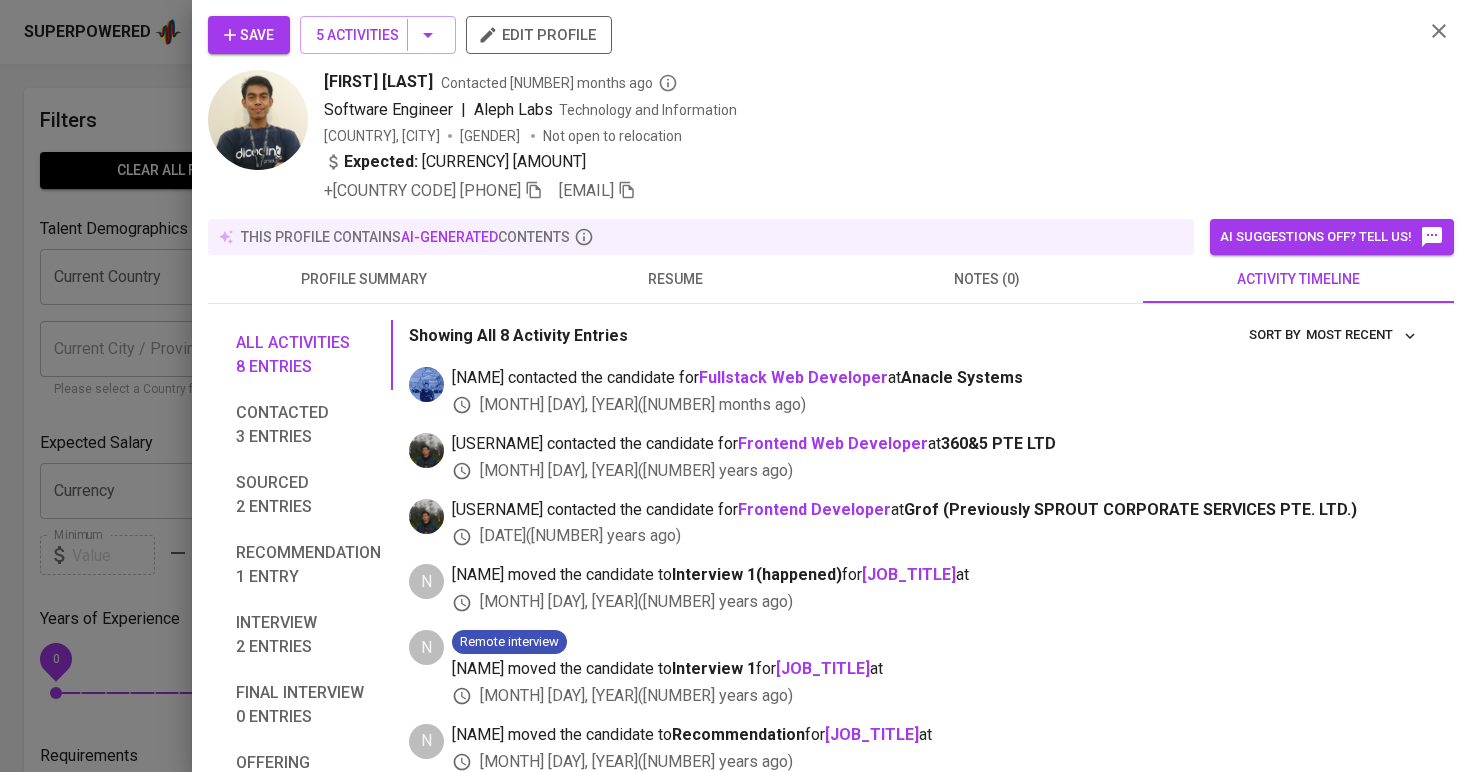 scroll, scrollTop: 0, scrollLeft: 0, axis: both 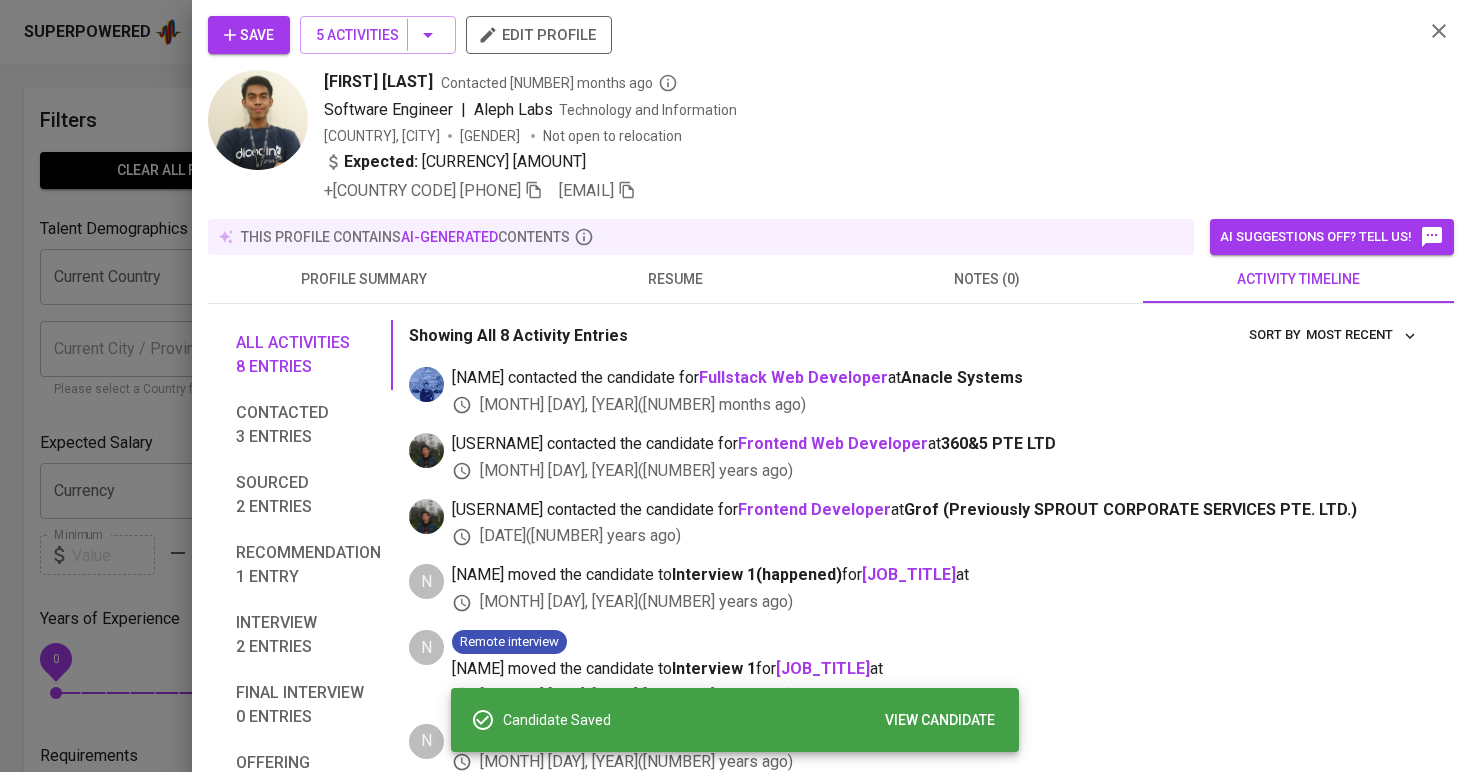 click at bounding box center [735, 386] 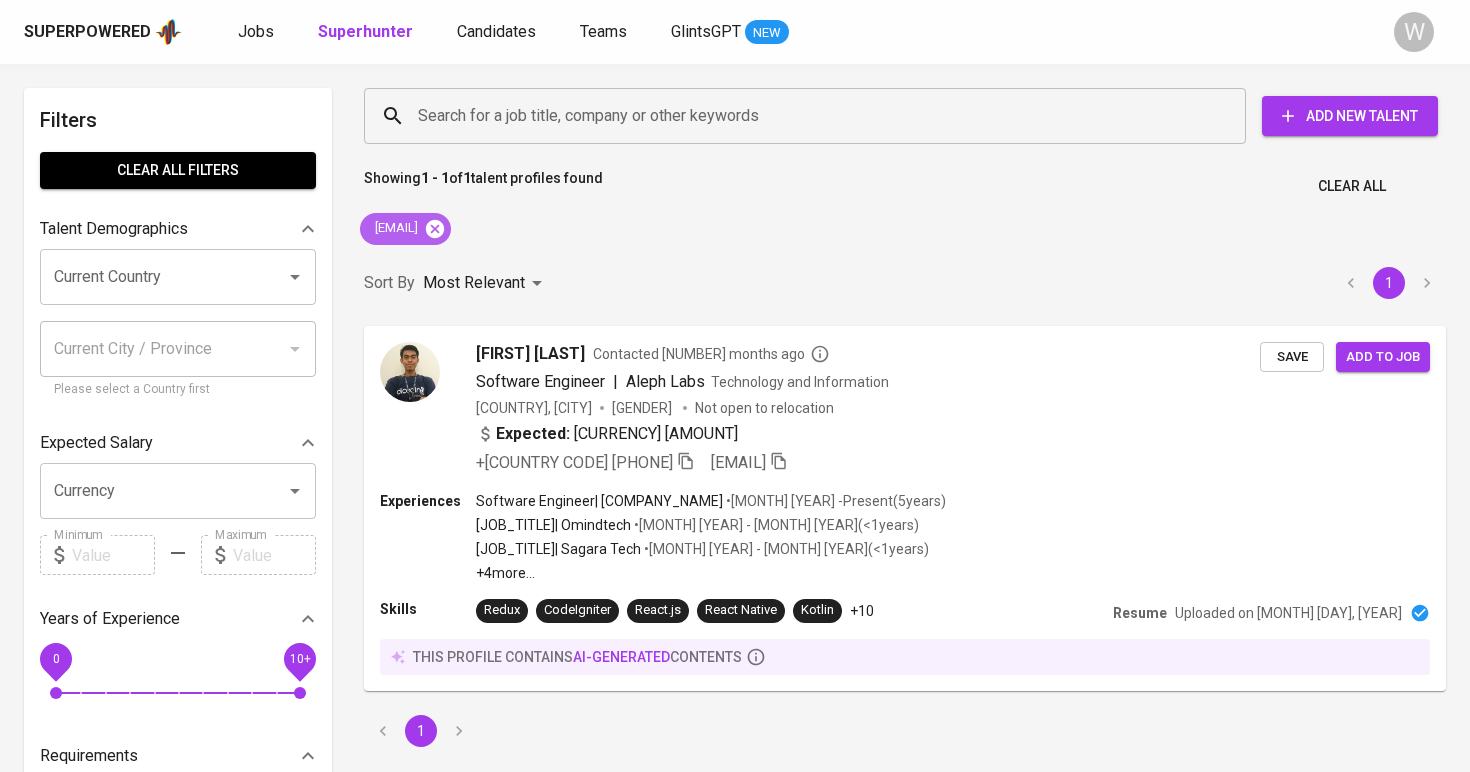 click at bounding box center (435, 228) 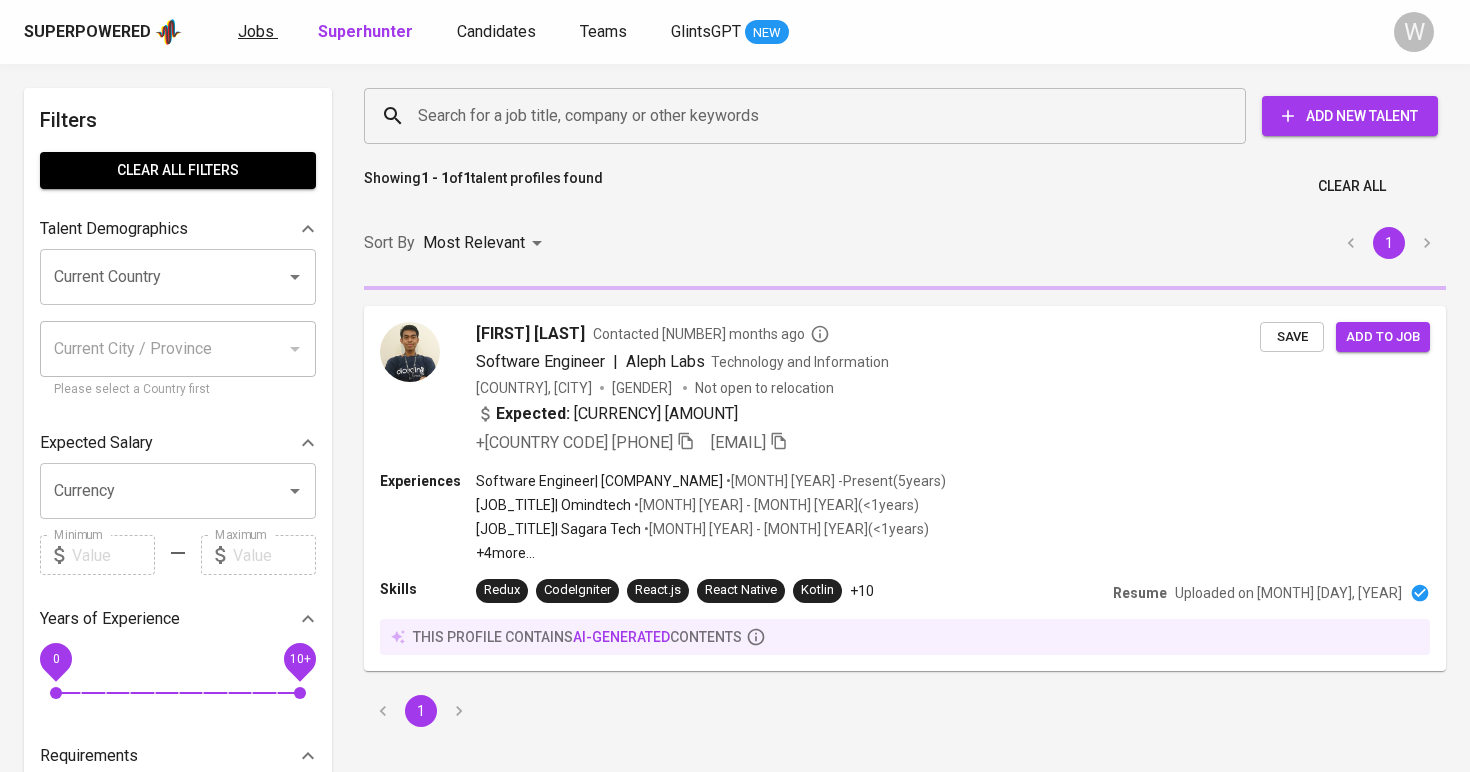 click on "Jobs" at bounding box center [256, 31] 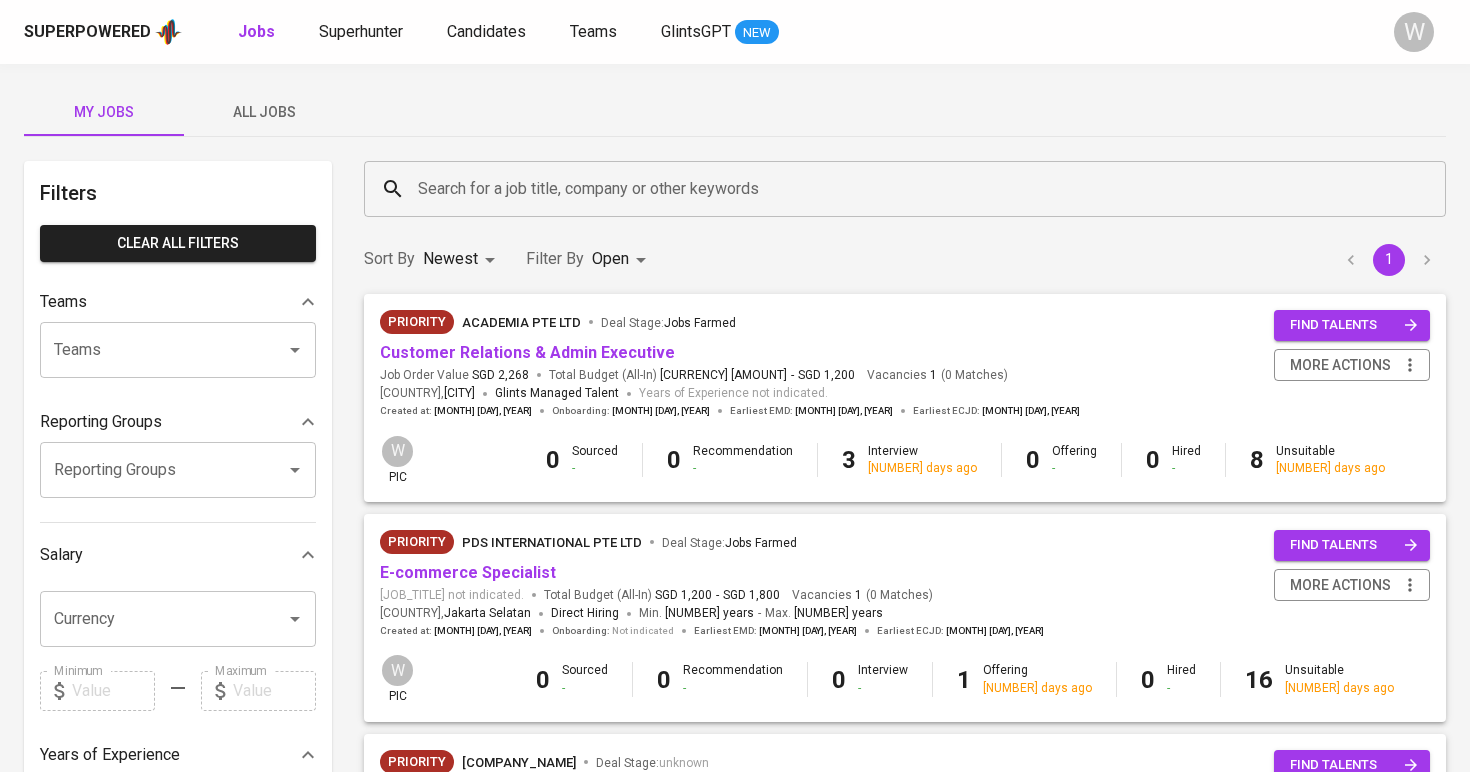 scroll, scrollTop: 0, scrollLeft: 0, axis: both 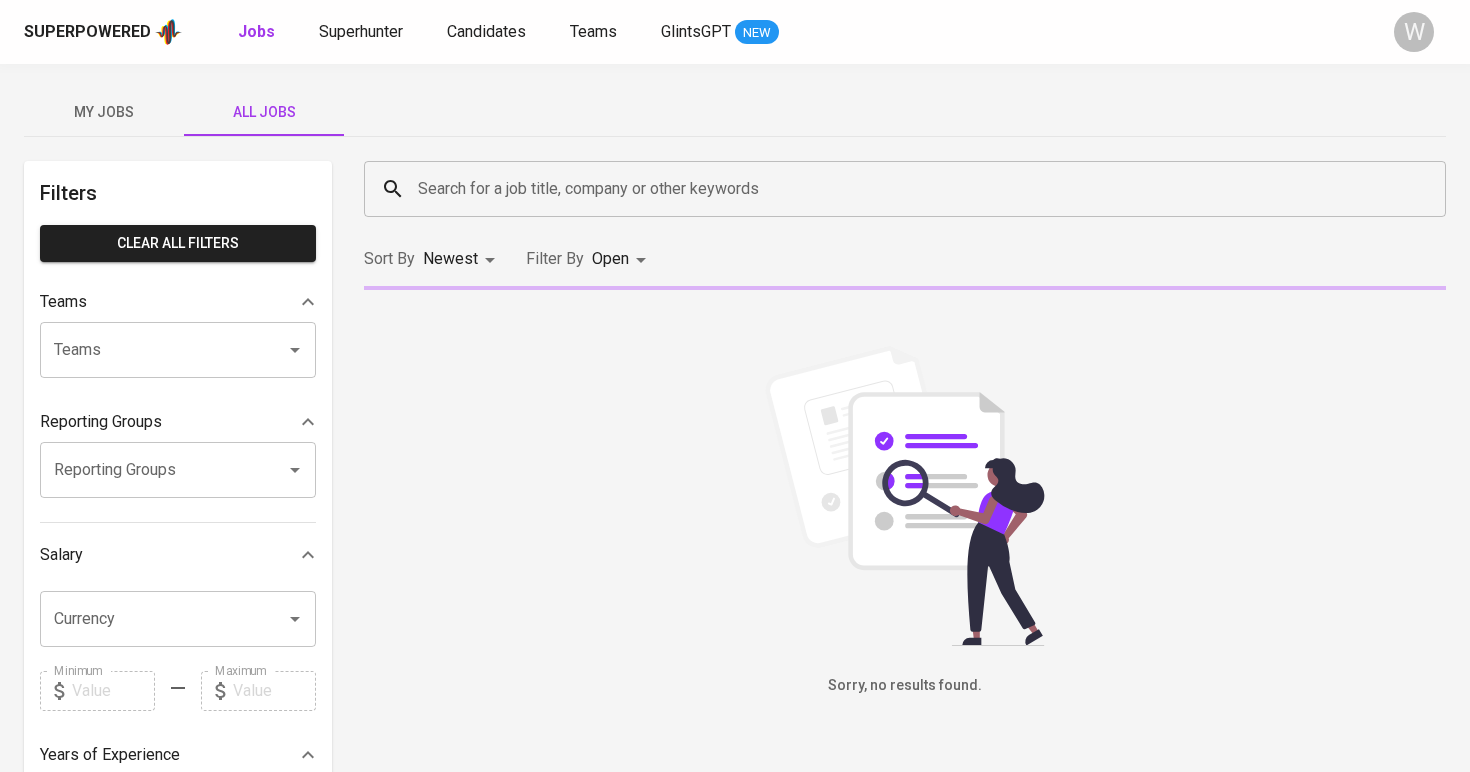 click on "Search for a job title, company or other keywords" at bounding box center (910, 189) 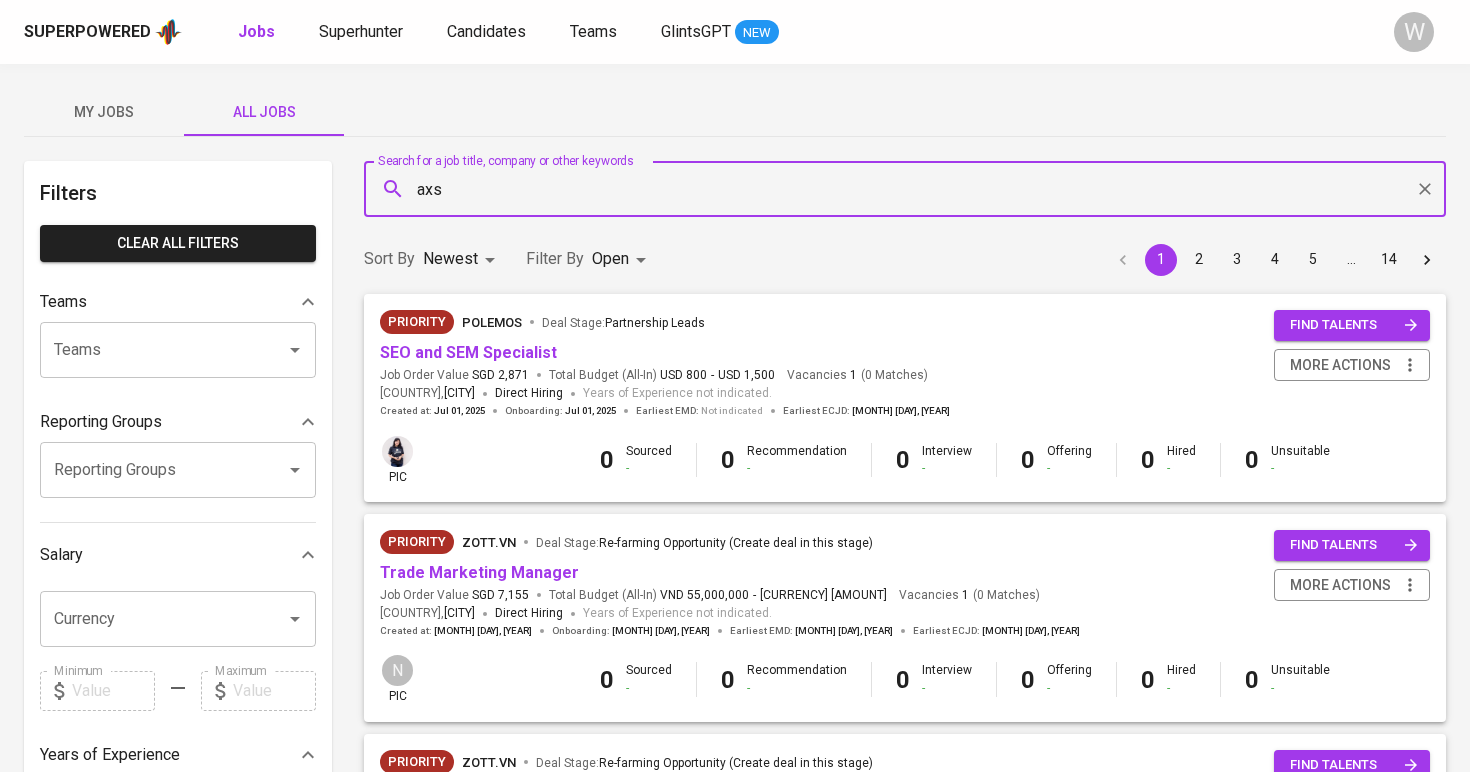 type on "axs" 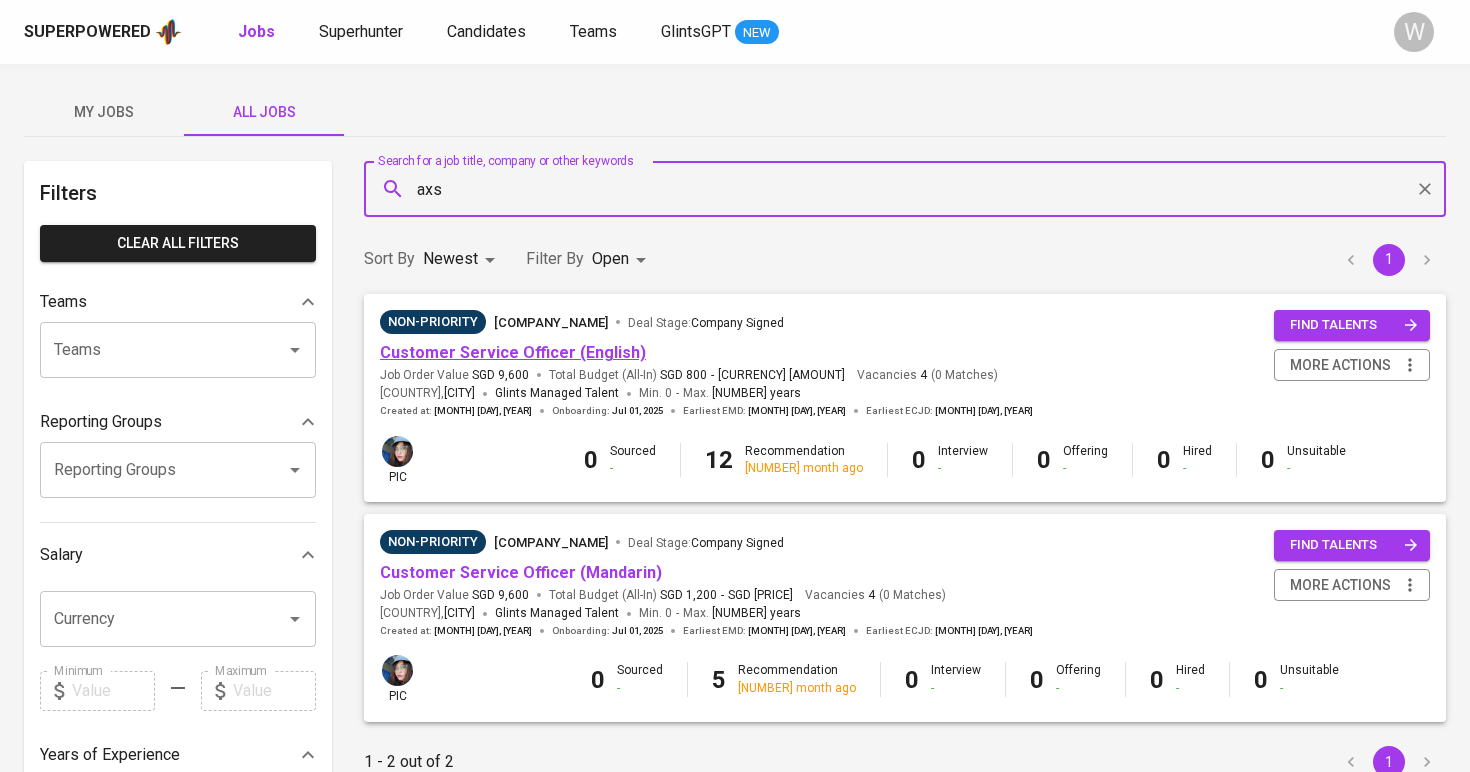 click on "Customer Service Officer (English)" at bounding box center [513, 352] 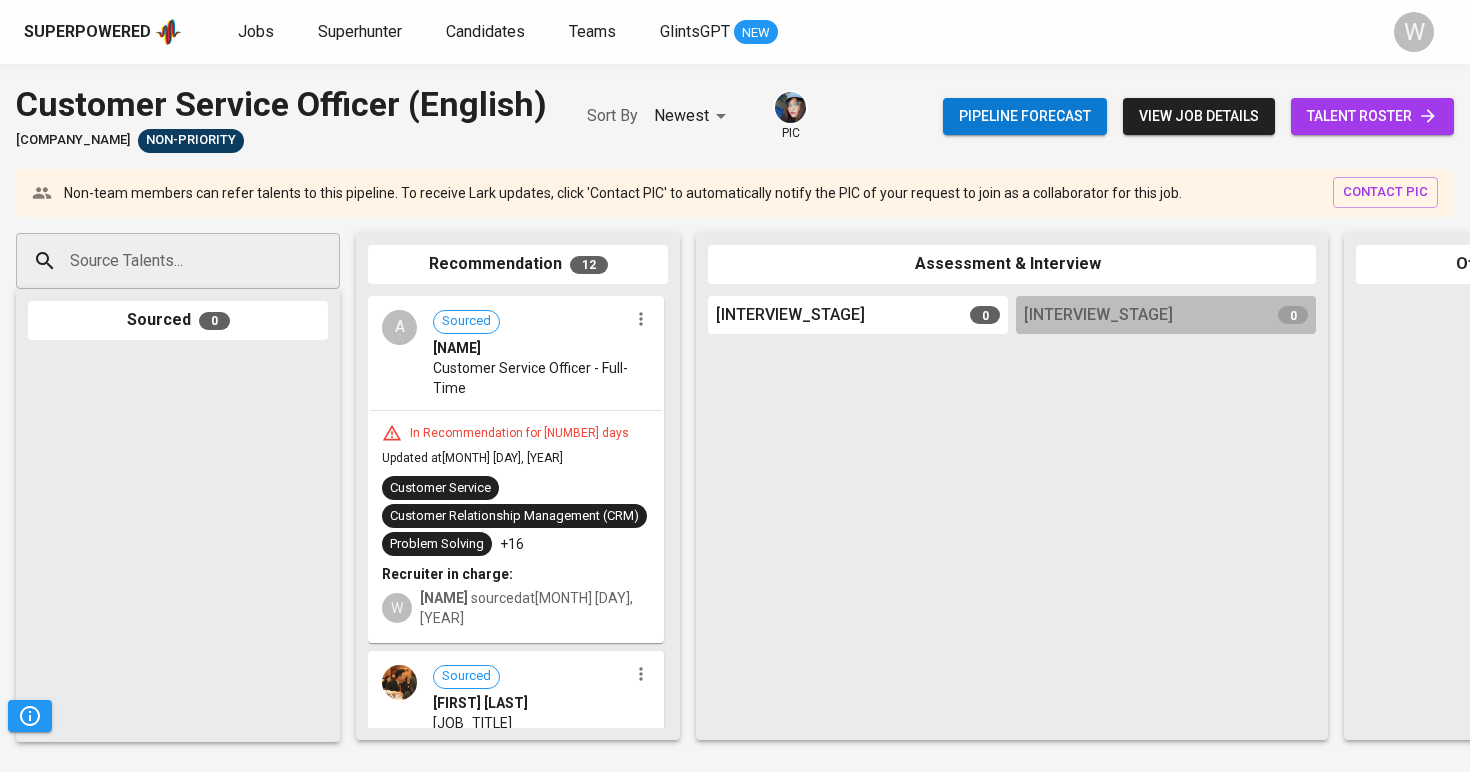 click on "talent roster" at bounding box center [1372, 116] 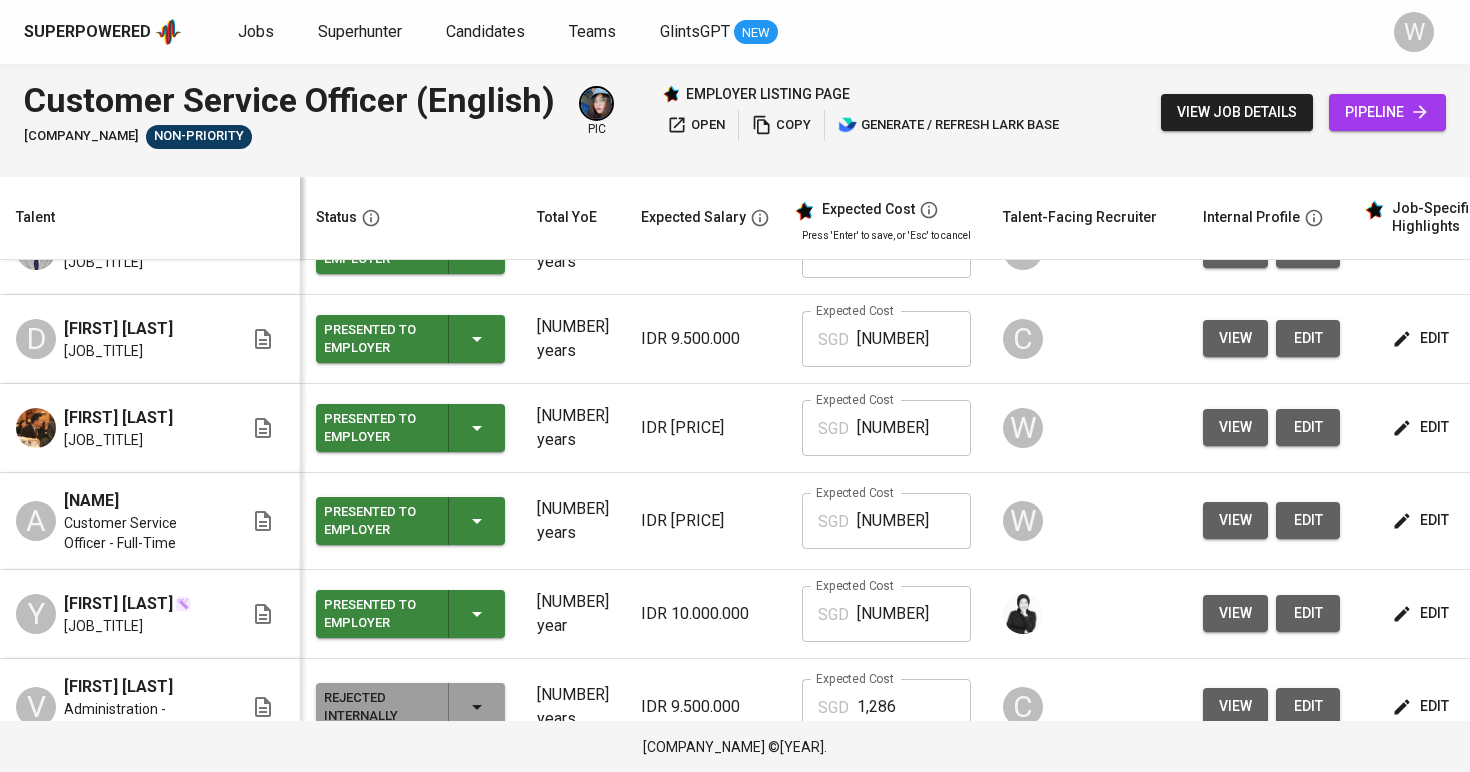scroll, scrollTop: 142, scrollLeft: 0, axis: vertical 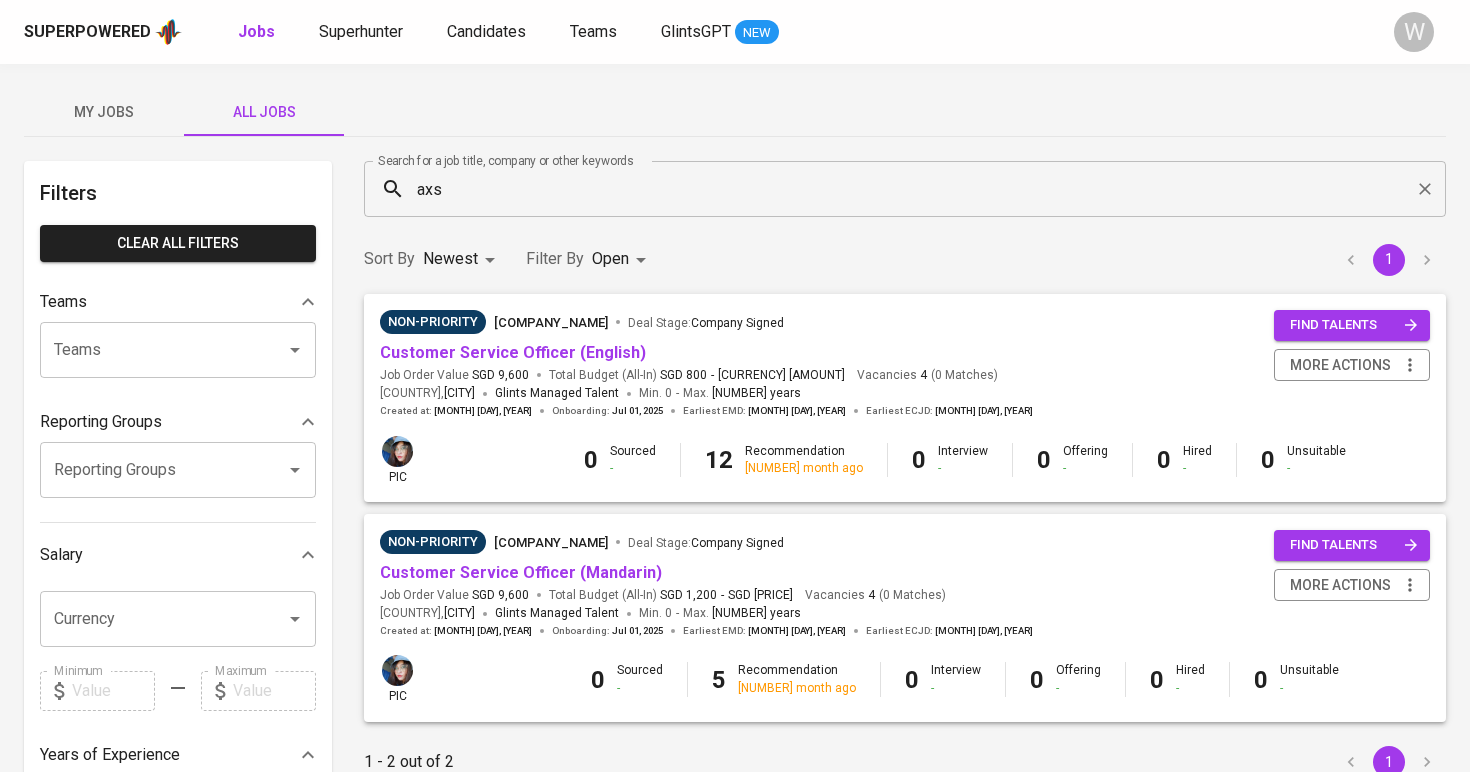 click at bounding box center (1425, 189) 